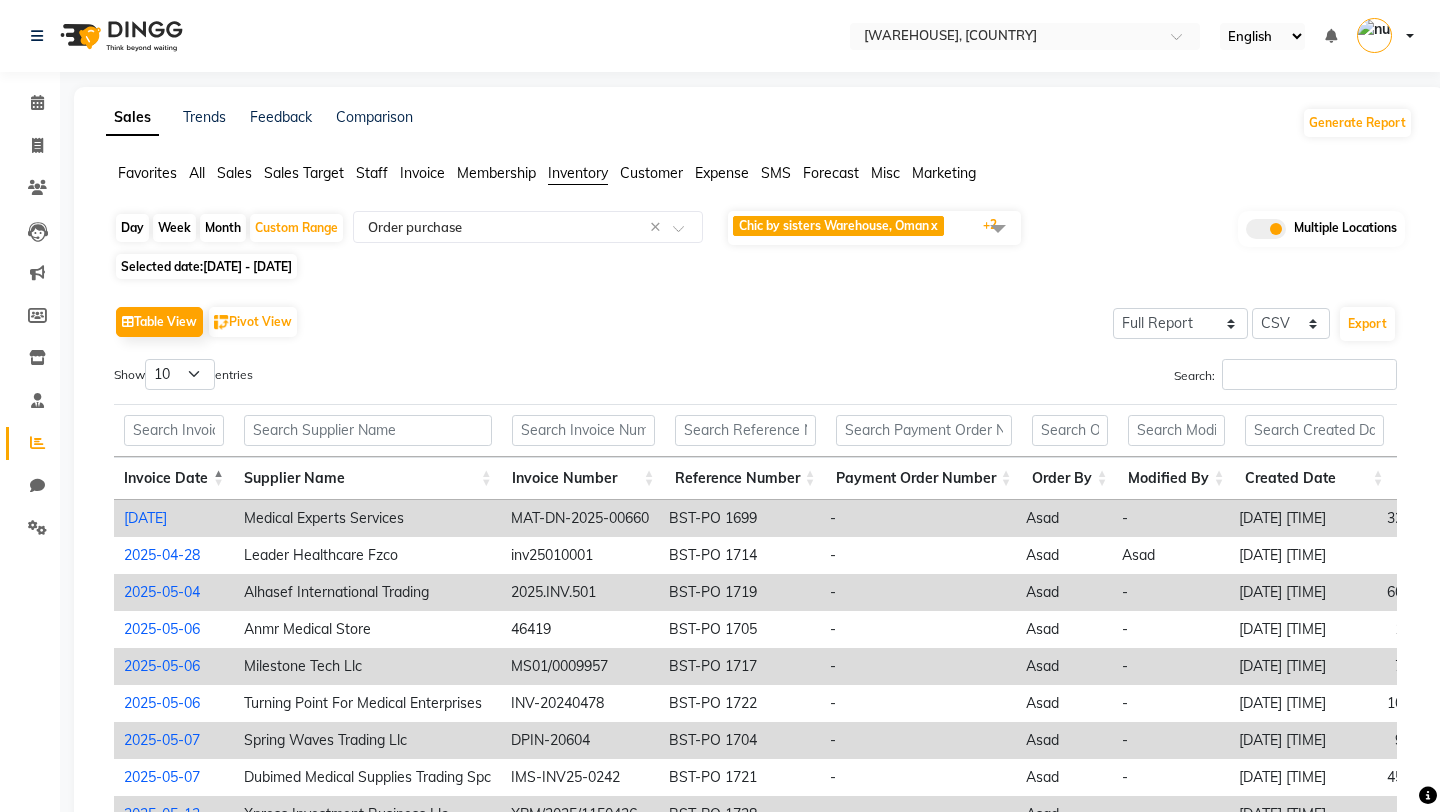 select on "full_report" 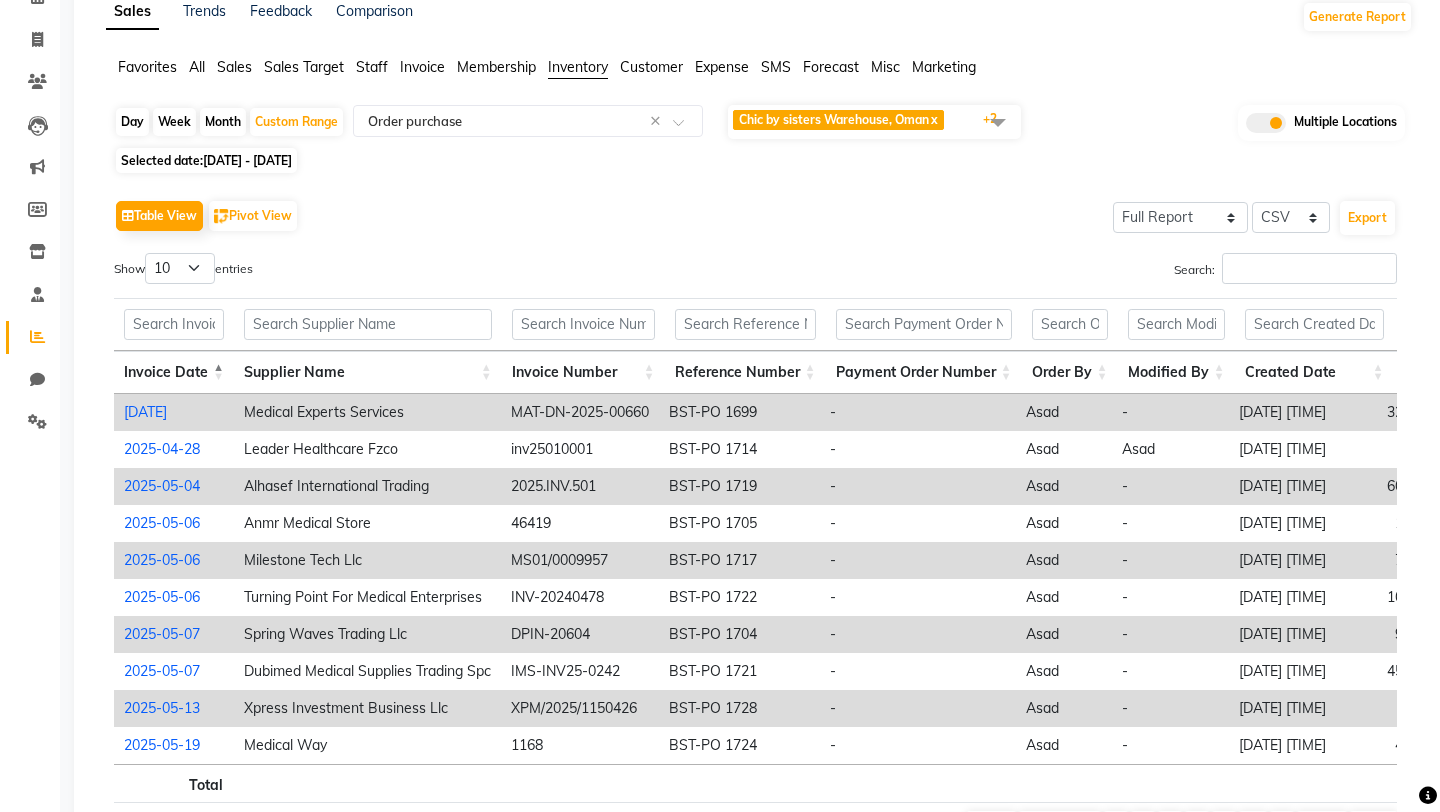 scroll, scrollTop: 0, scrollLeft: 0, axis: both 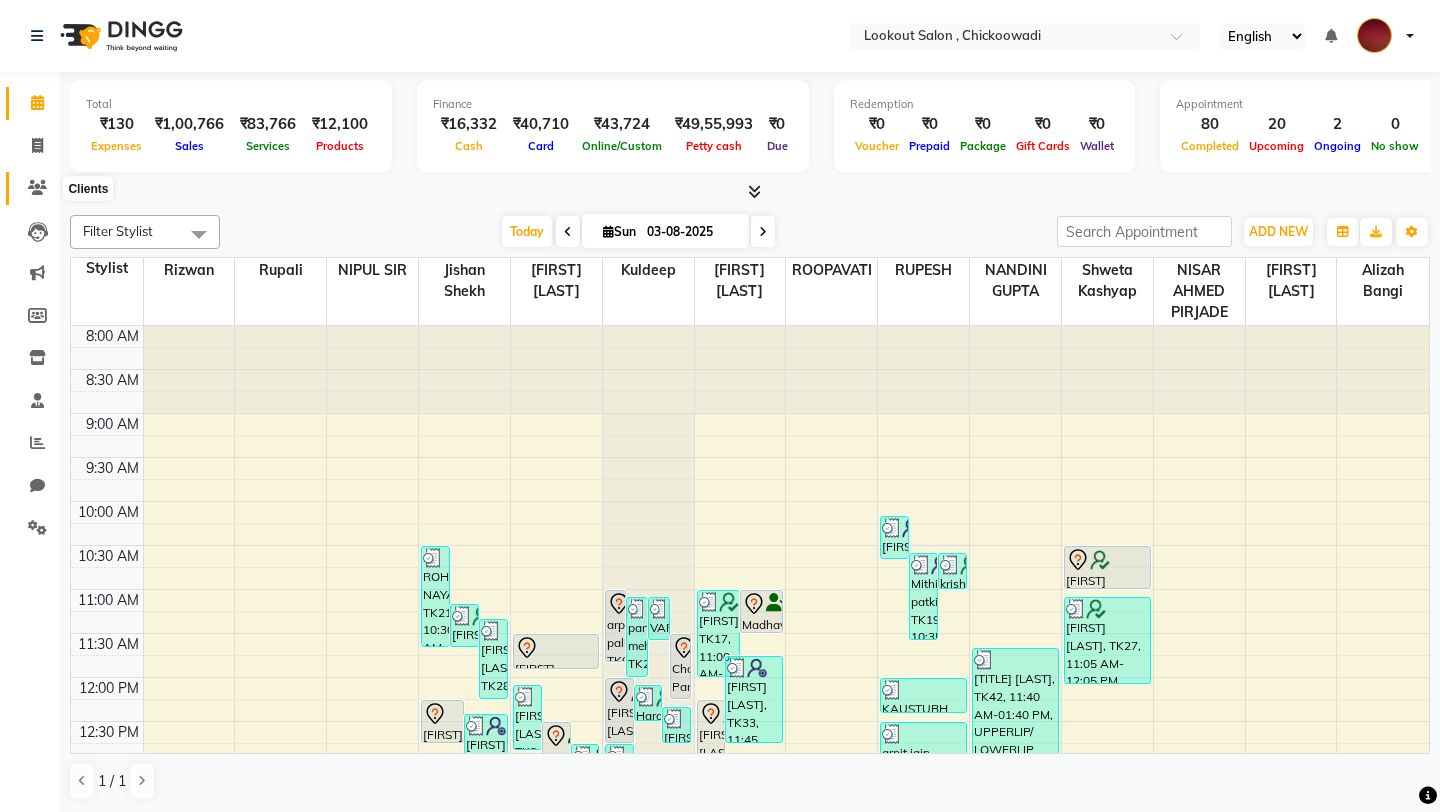 click 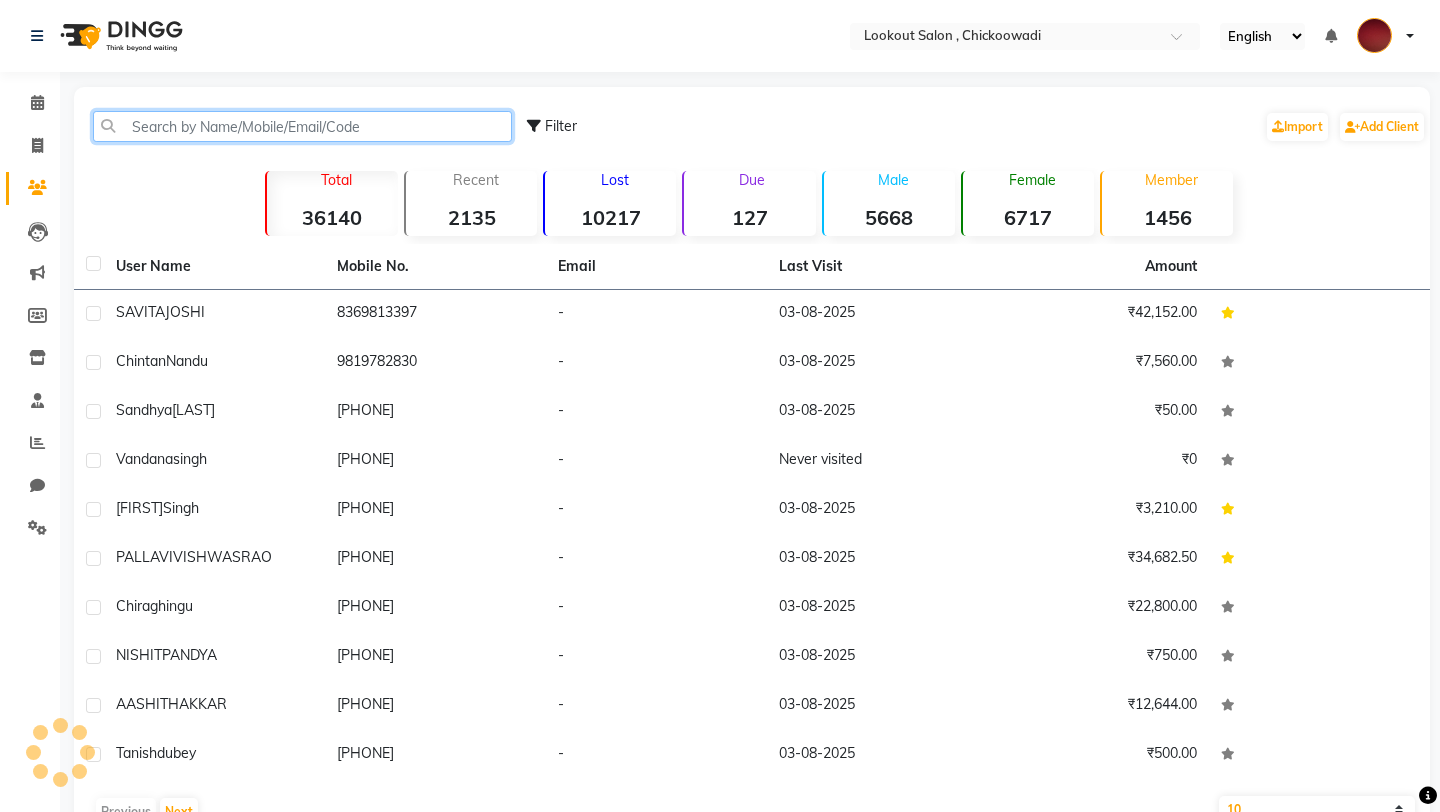 click 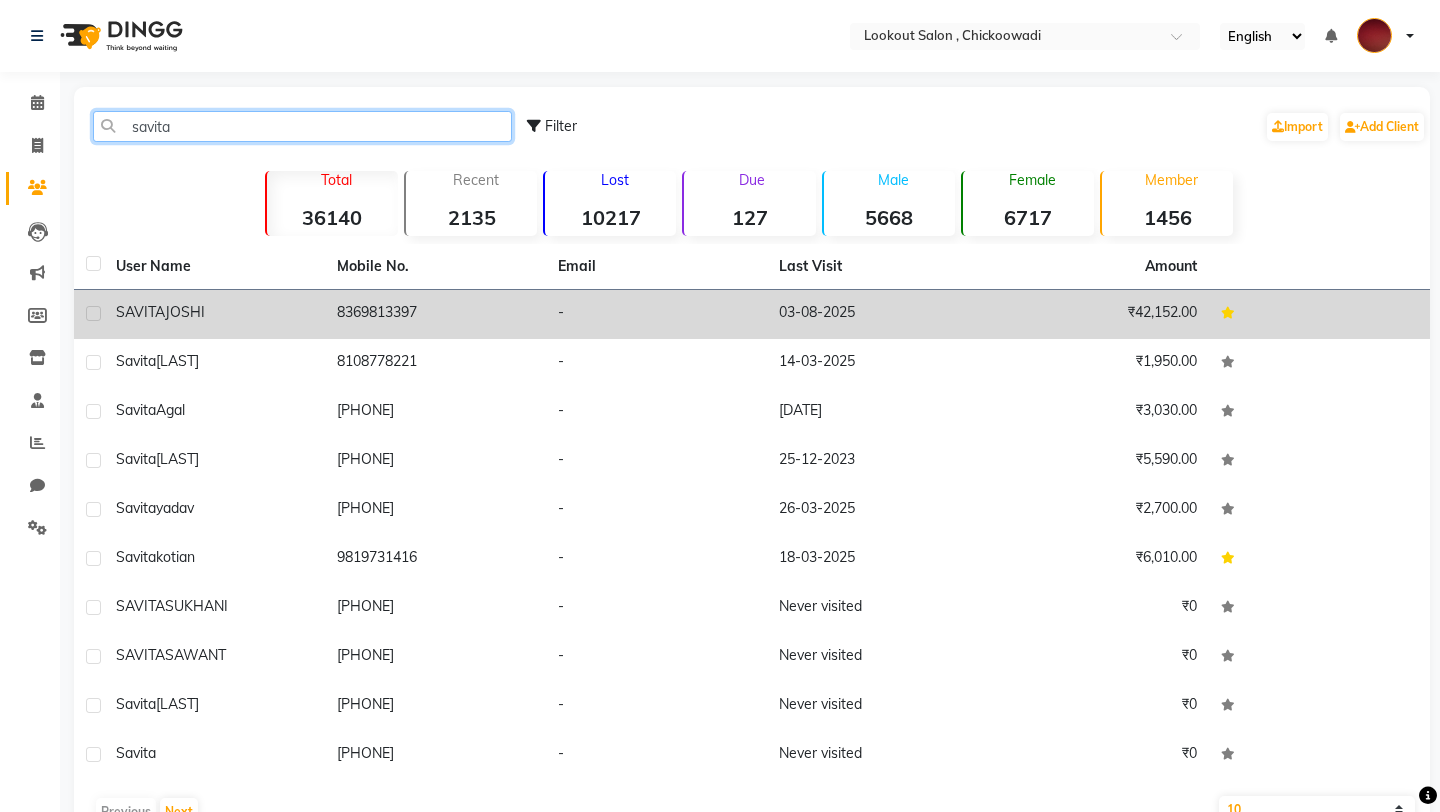 type on "savita" 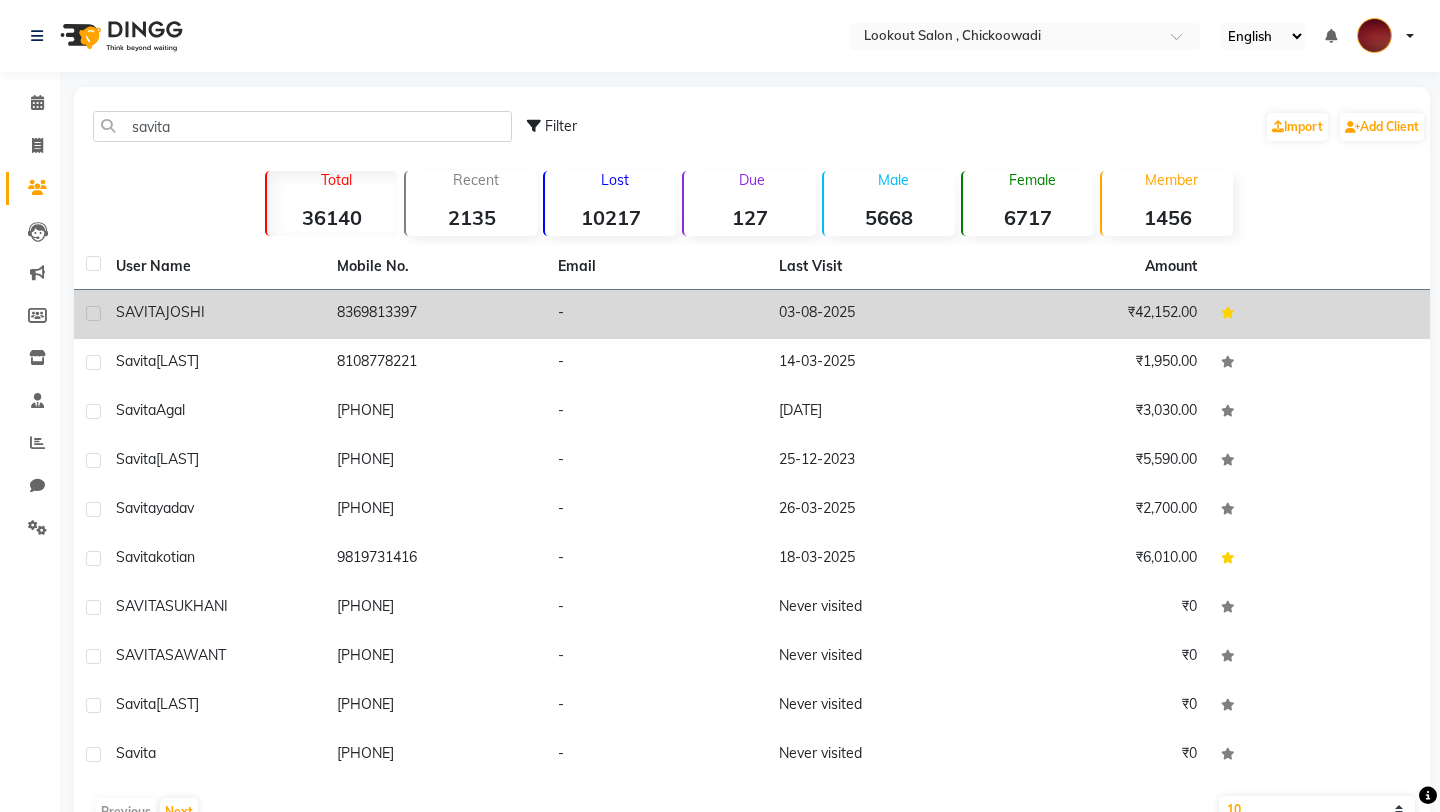 click on "SAVITA  JOSHI" 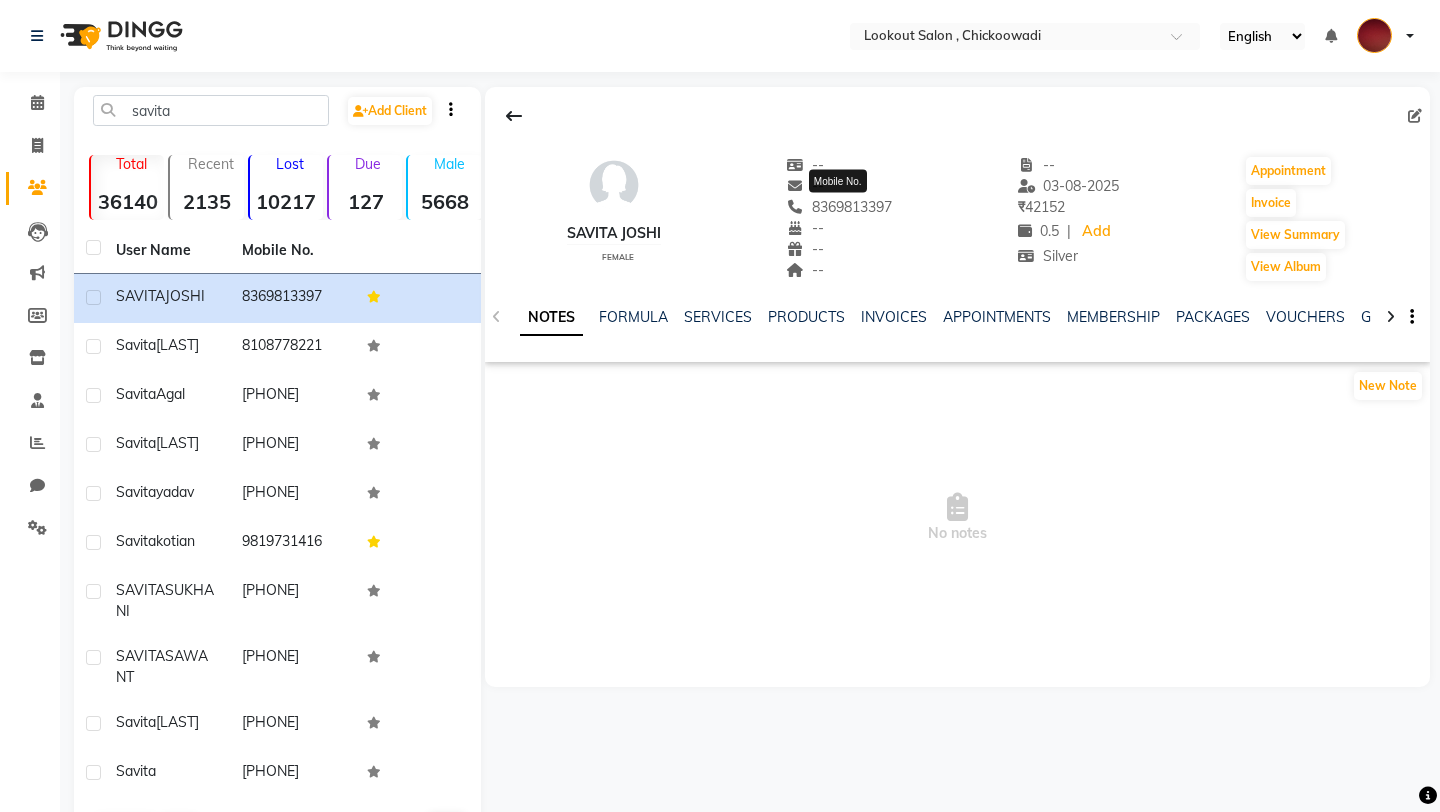 click on "8369813397" 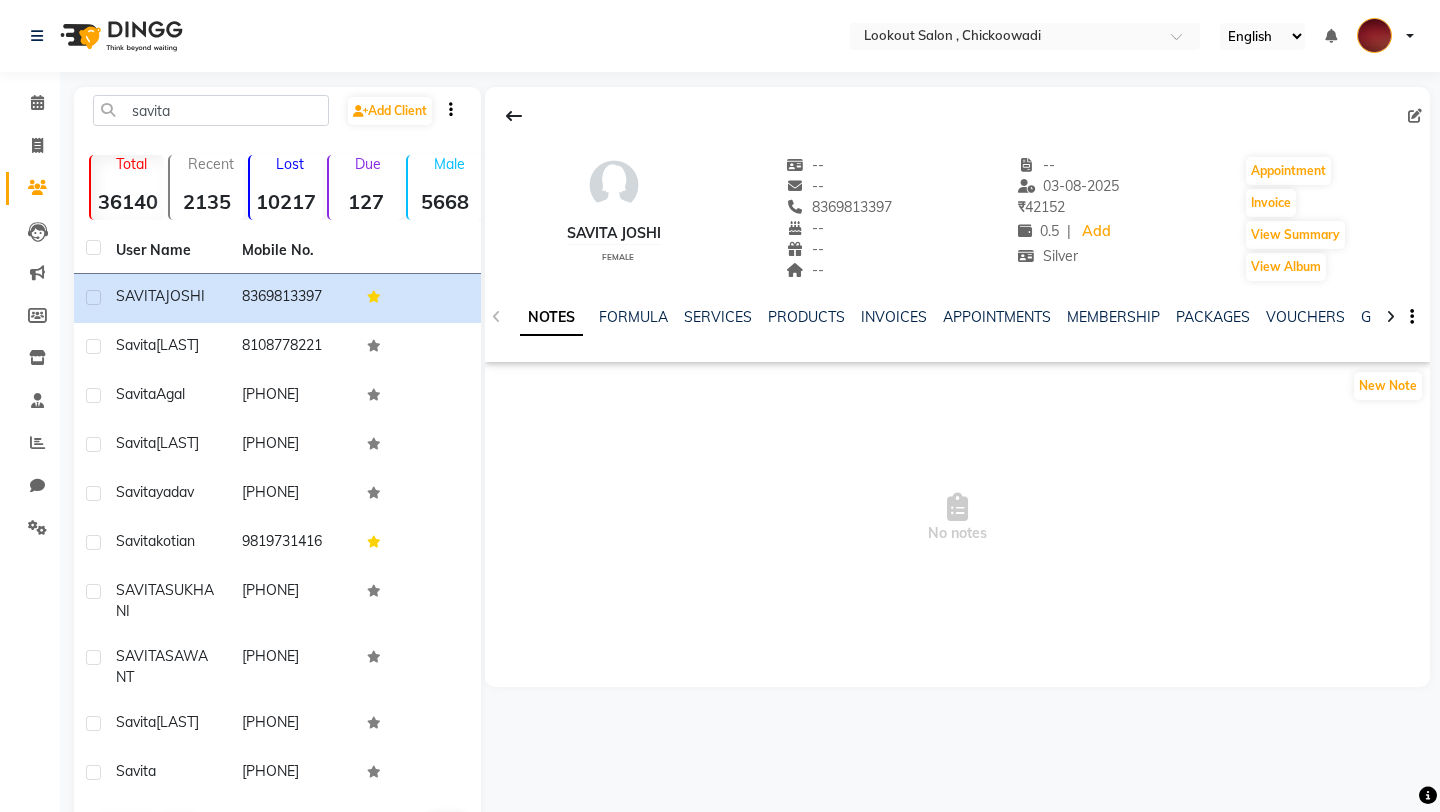 click on "8369813397" 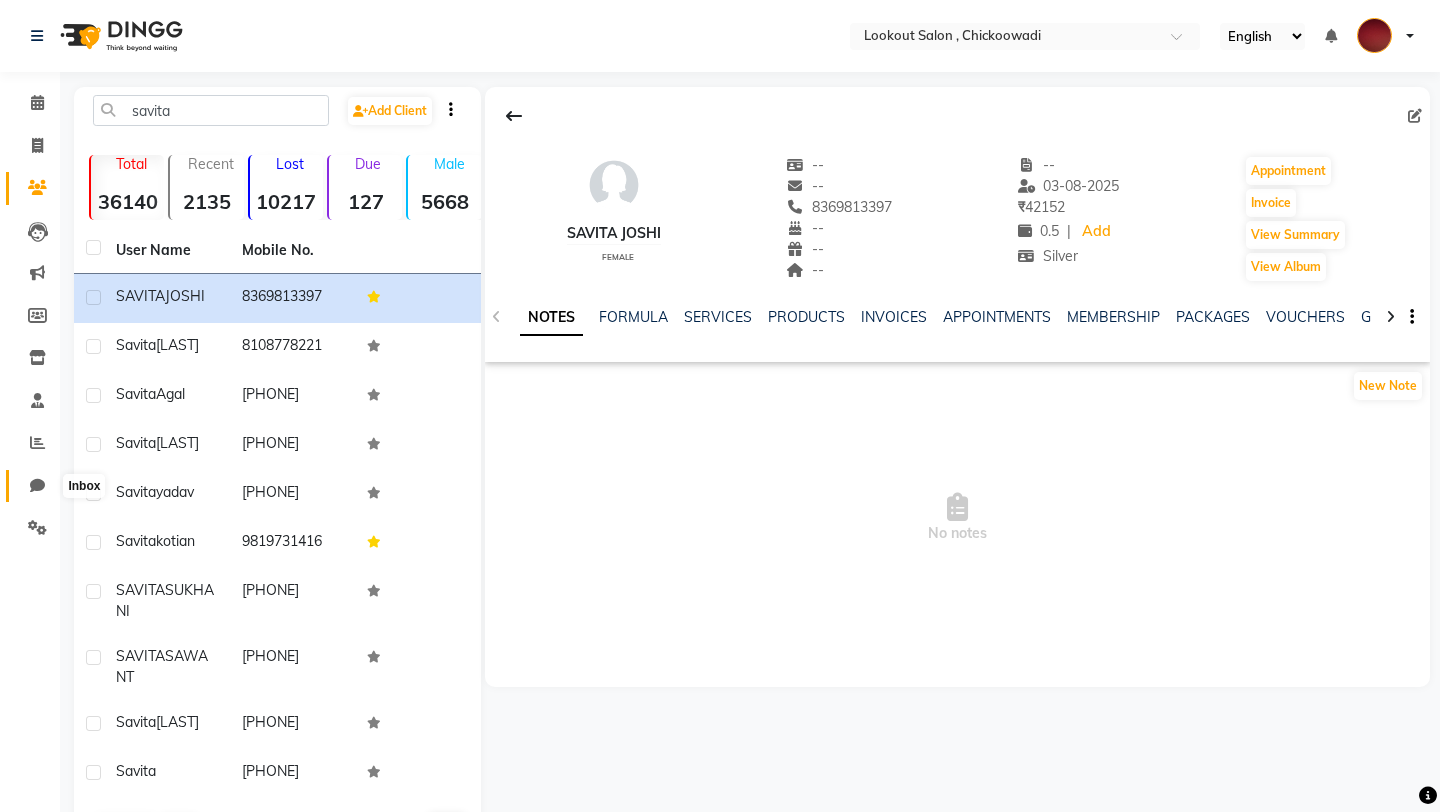 click 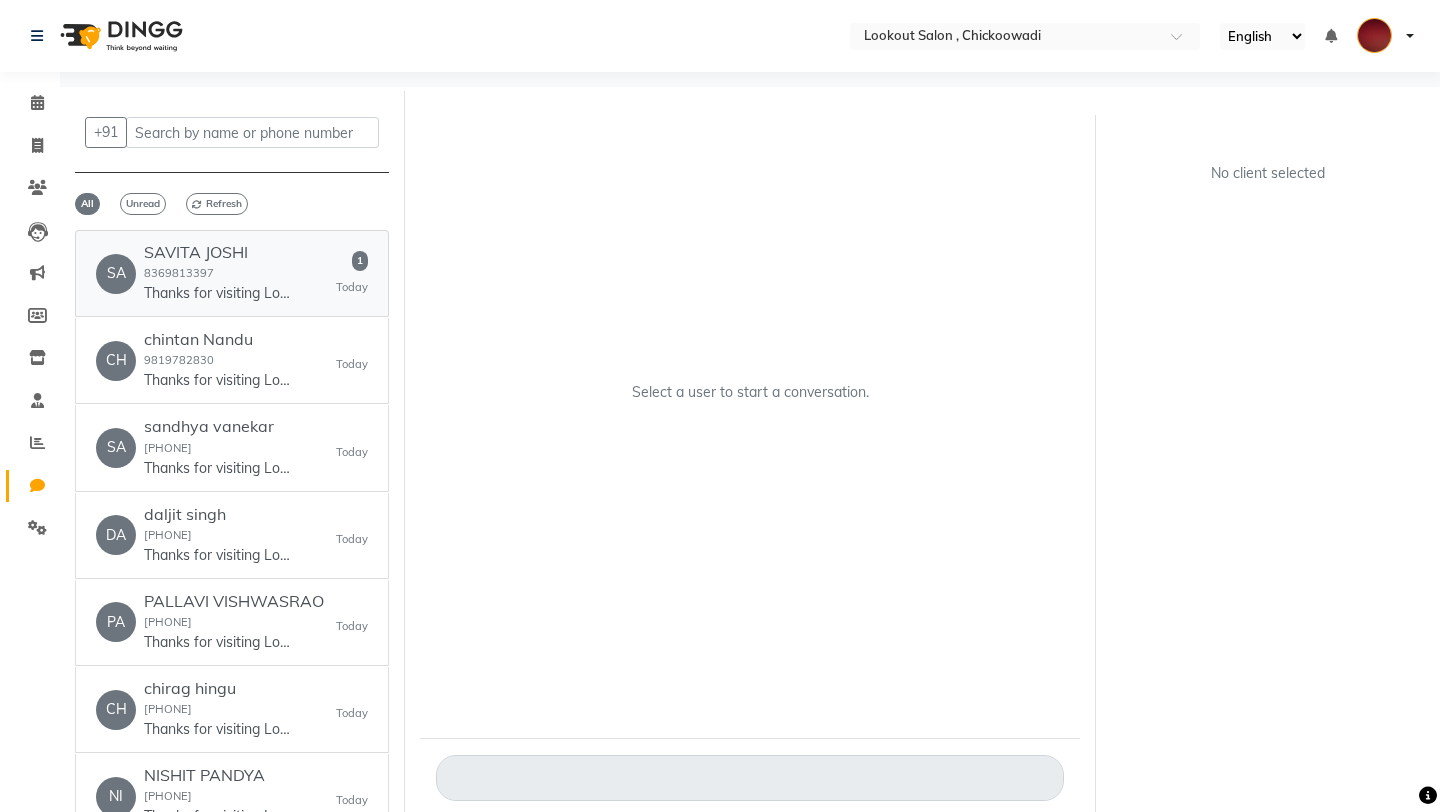 click on "SAVITA JOSHI  [PHONE]  Thanks for visiting Lookout Salon , Chickoowadi. Your bill amount is 9600. Please review us on google - ww4.in/a?c=5rKhQb. Your Receipt - ww4.in/a?c=EBzgFg - LOOKOT" 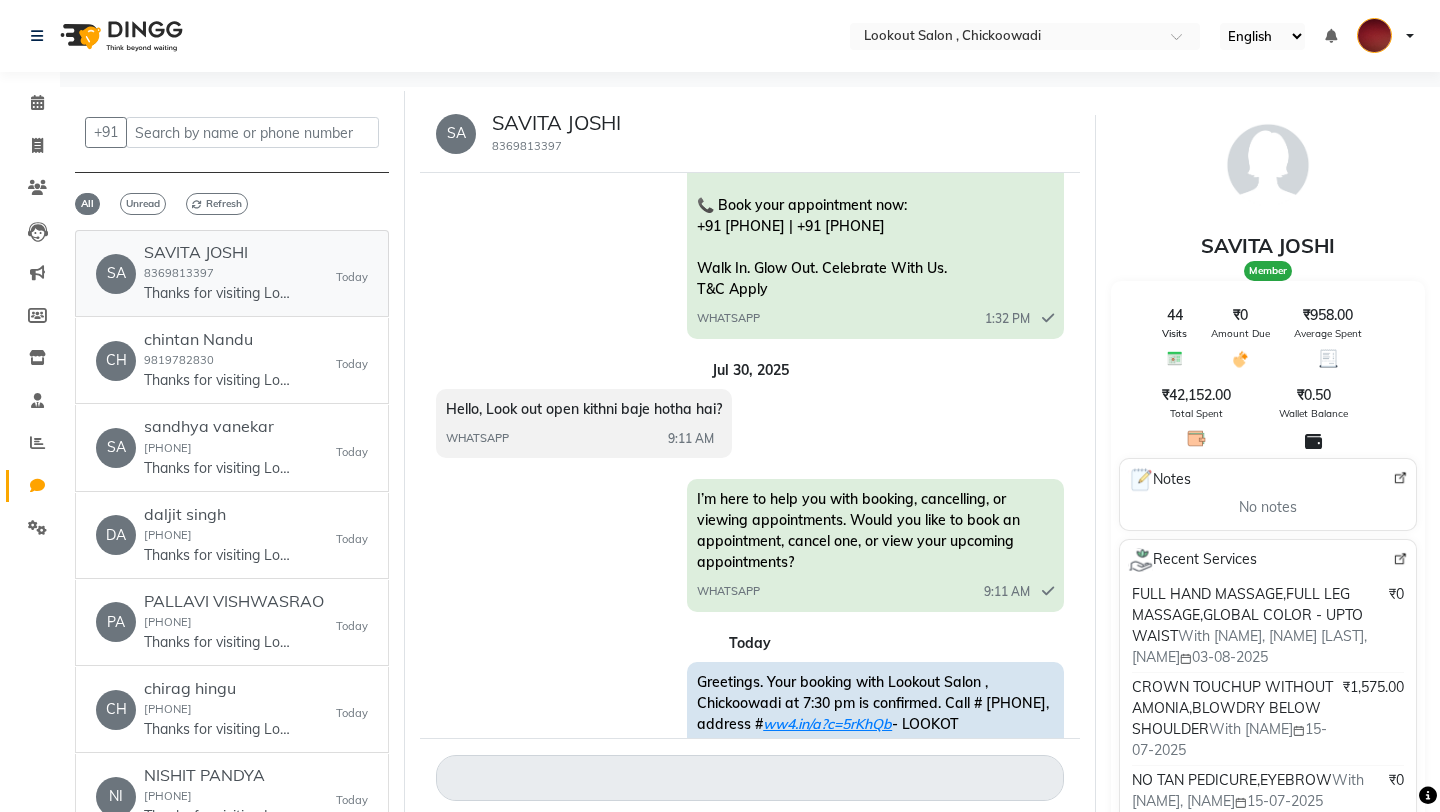 scroll, scrollTop: 14594, scrollLeft: 0, axis: vertical 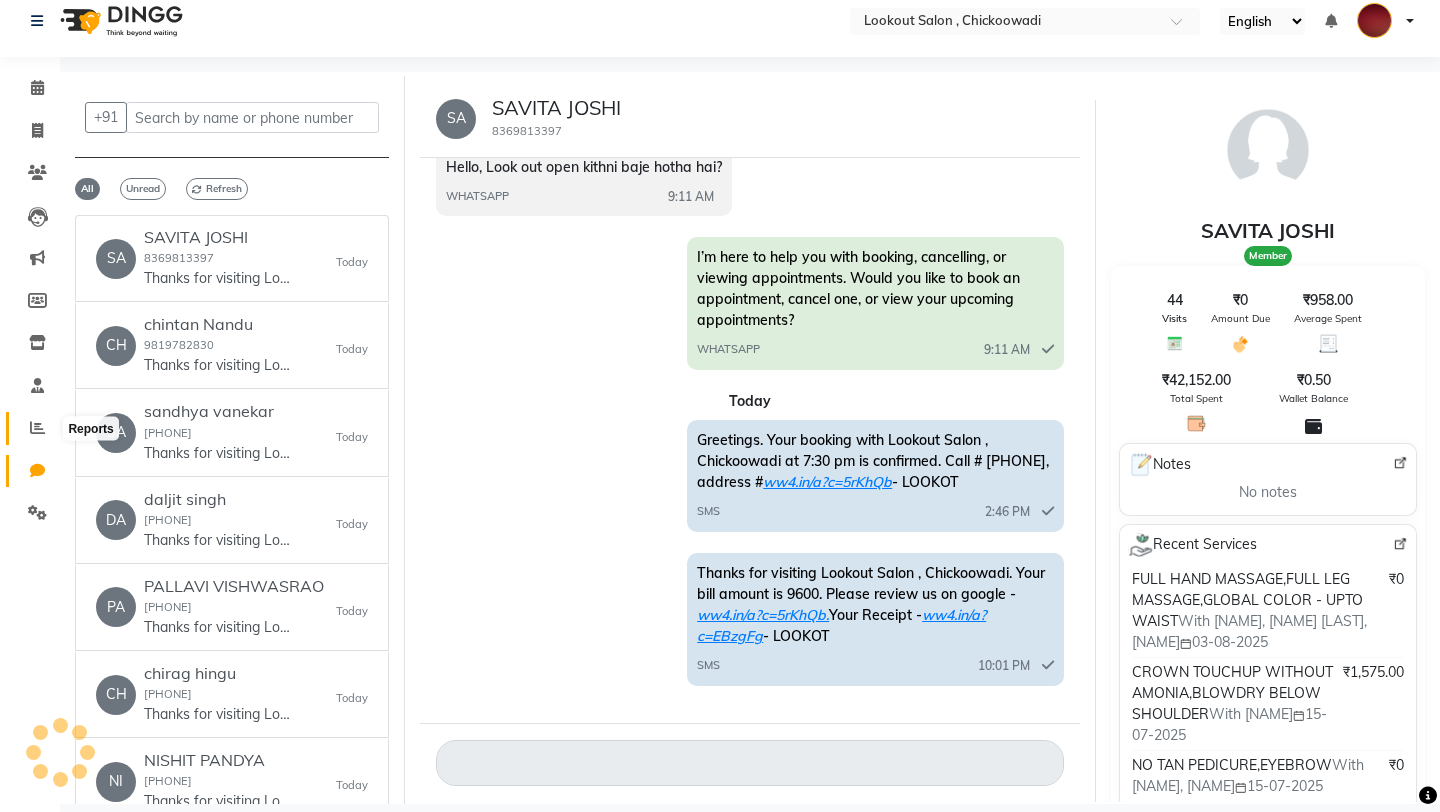 click 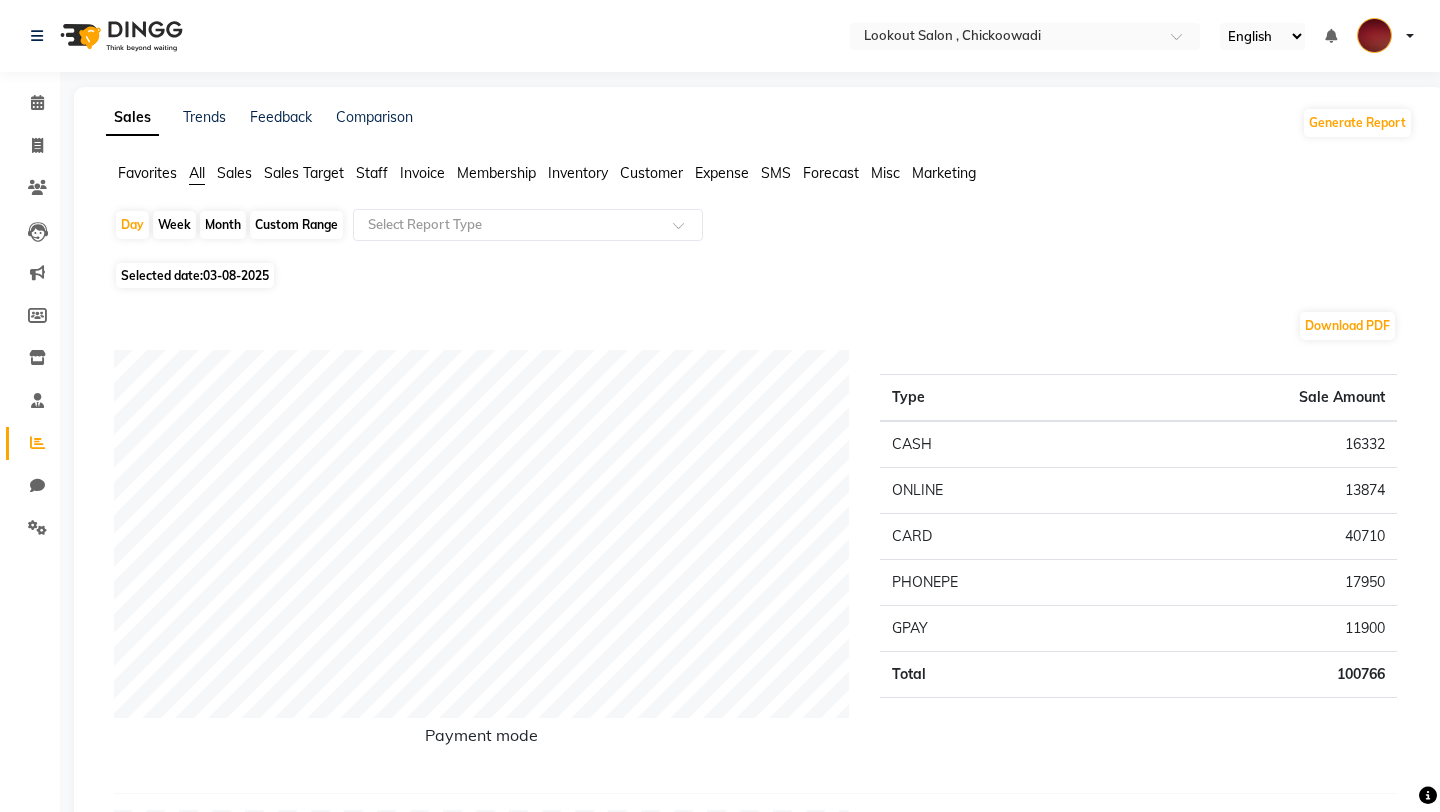 click on "Customer" 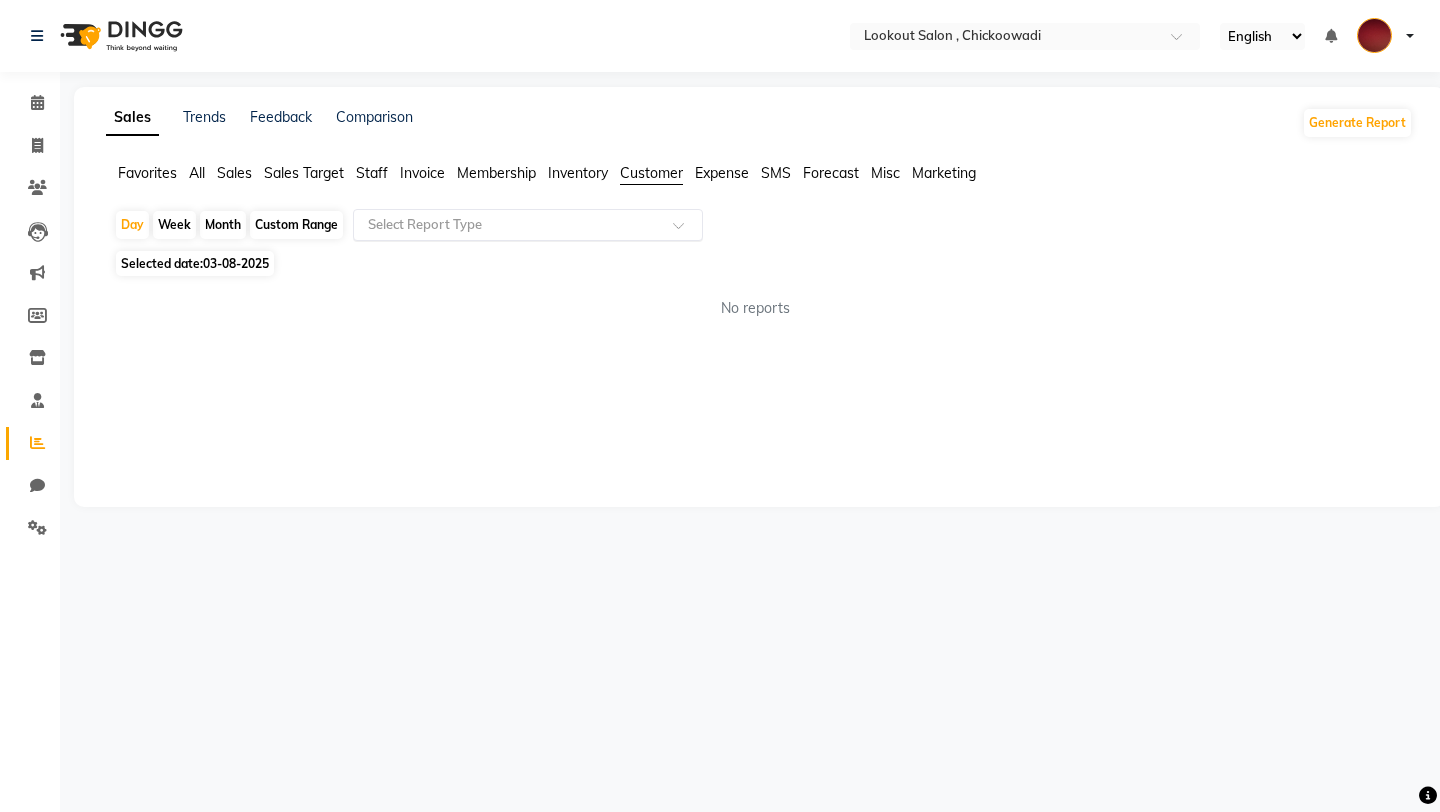 click 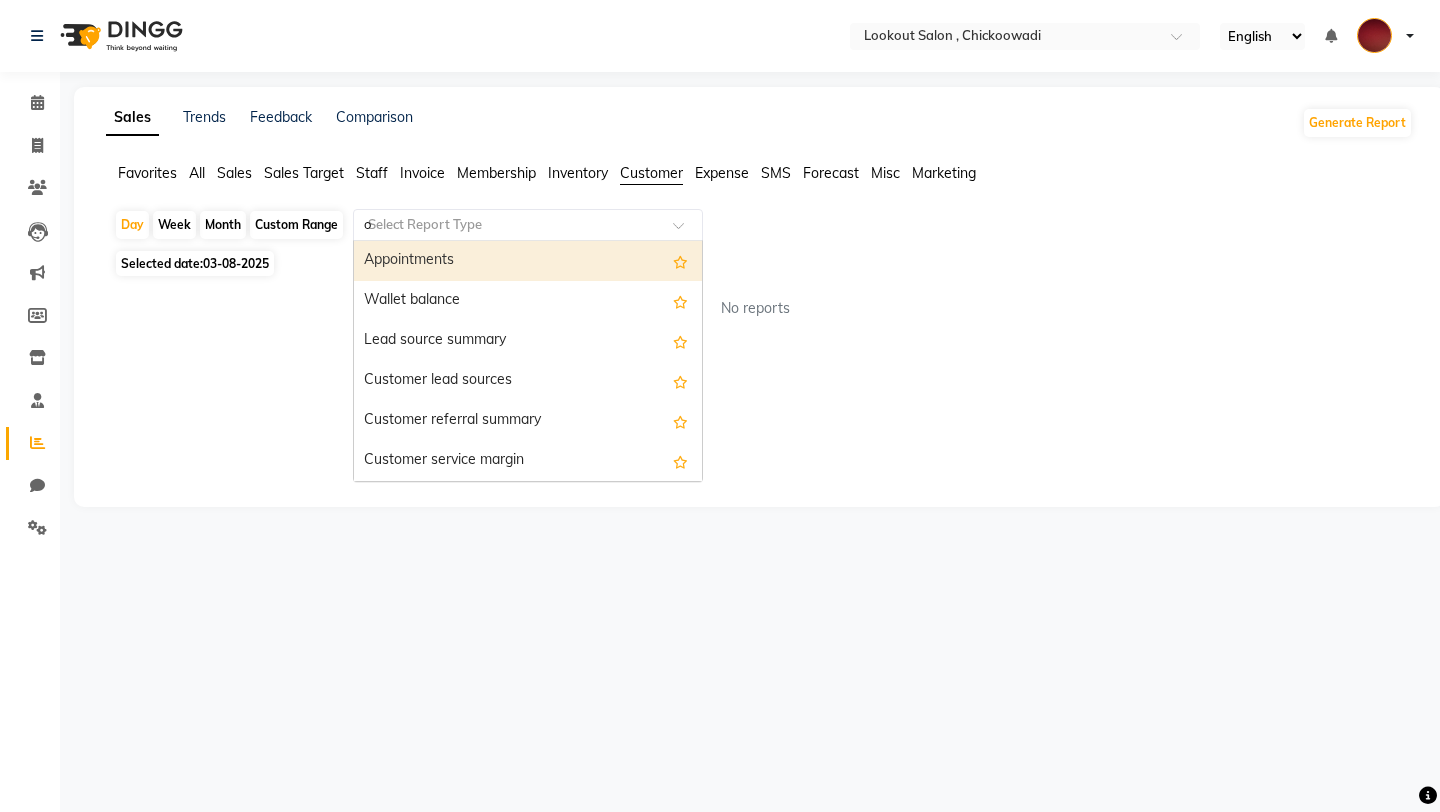 type on "on" 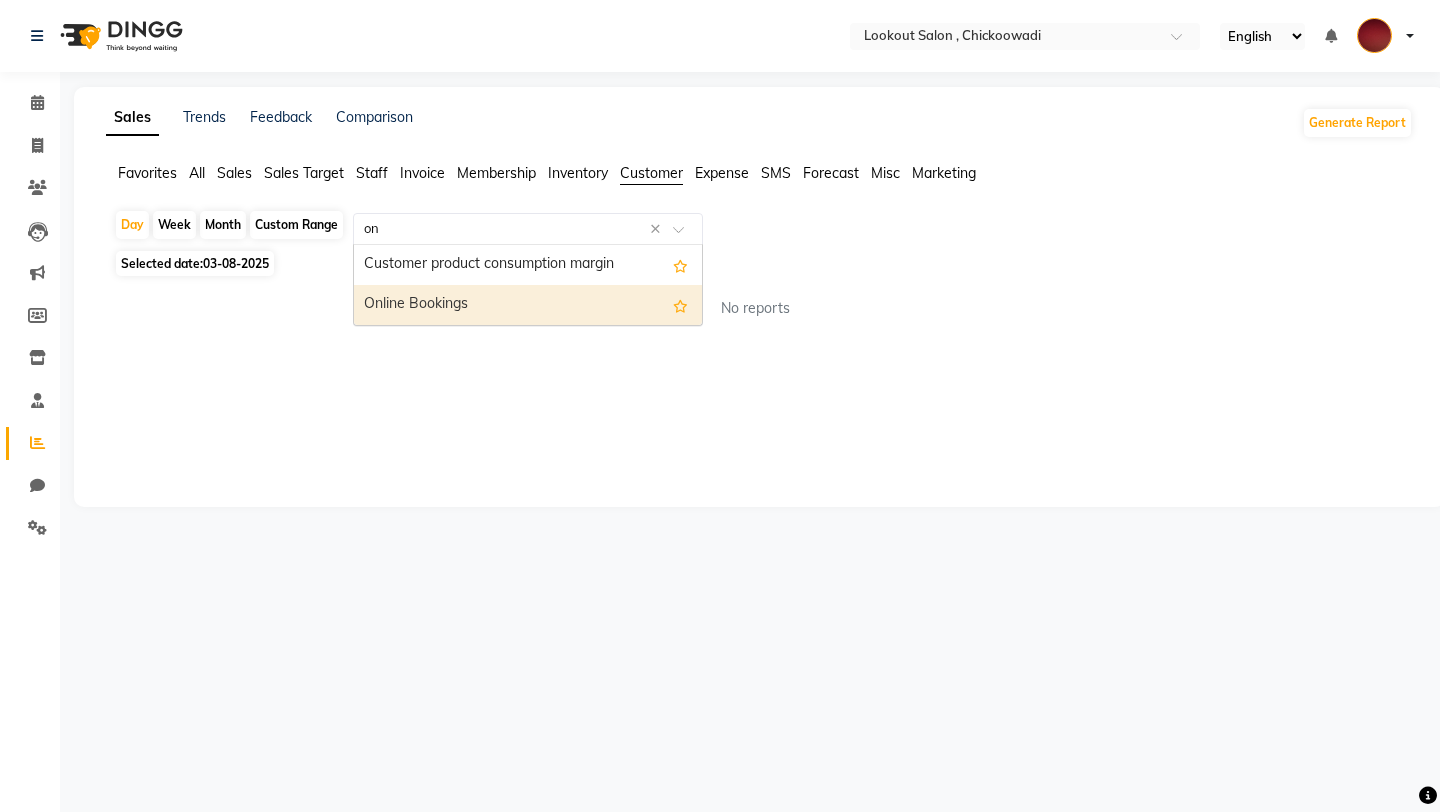click on "Online Bookings" at bounding box center [528, 305] 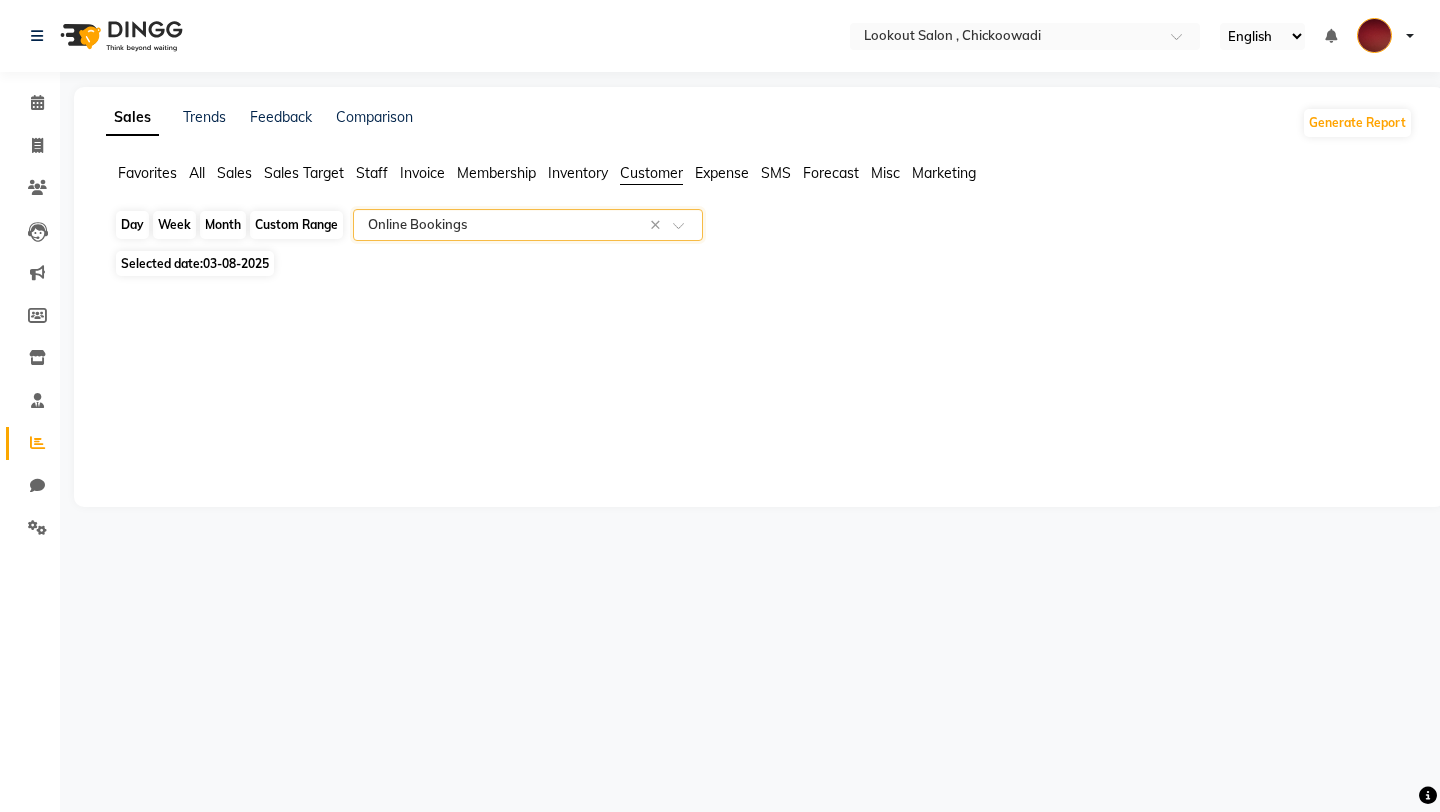 click on "Day" 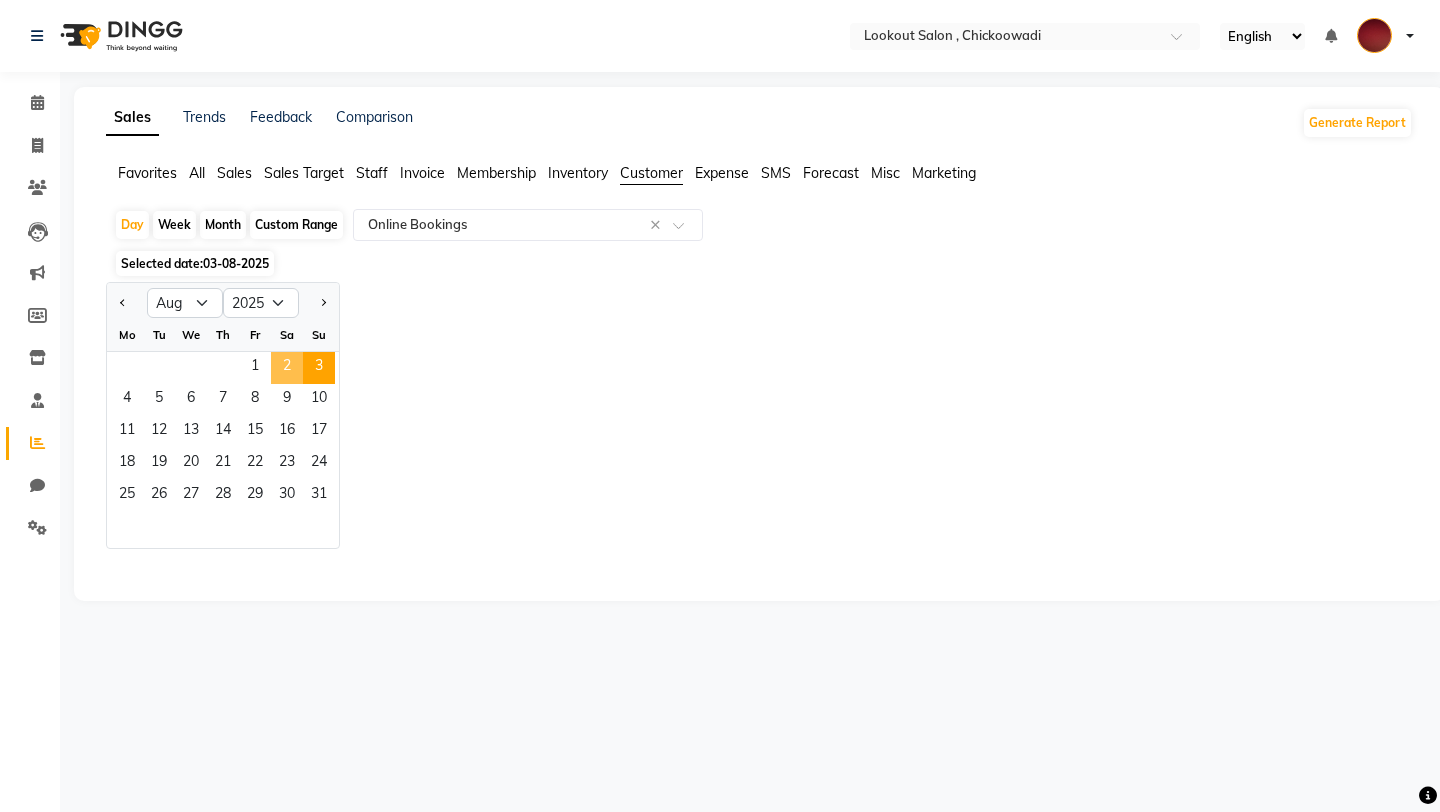 click on "2" 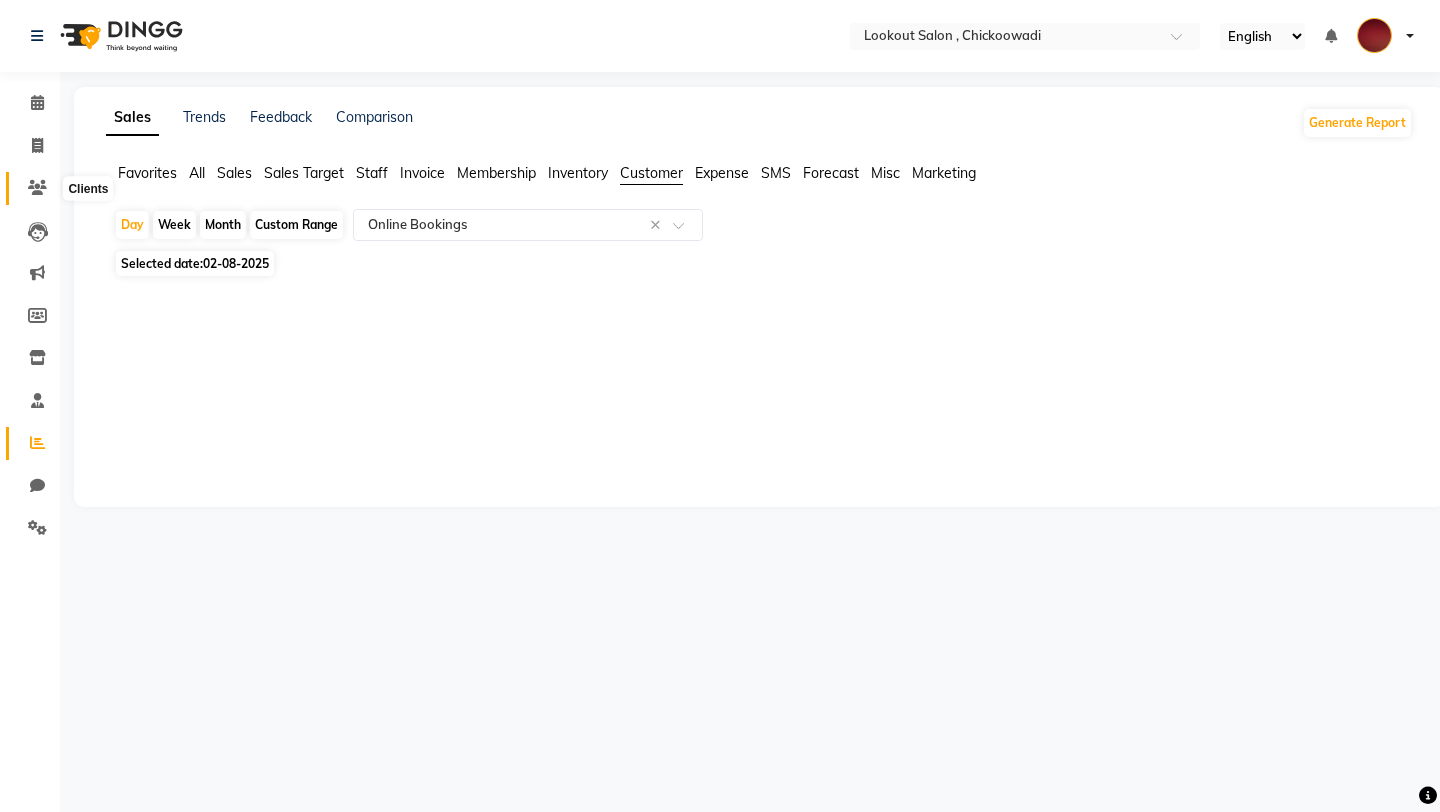 click 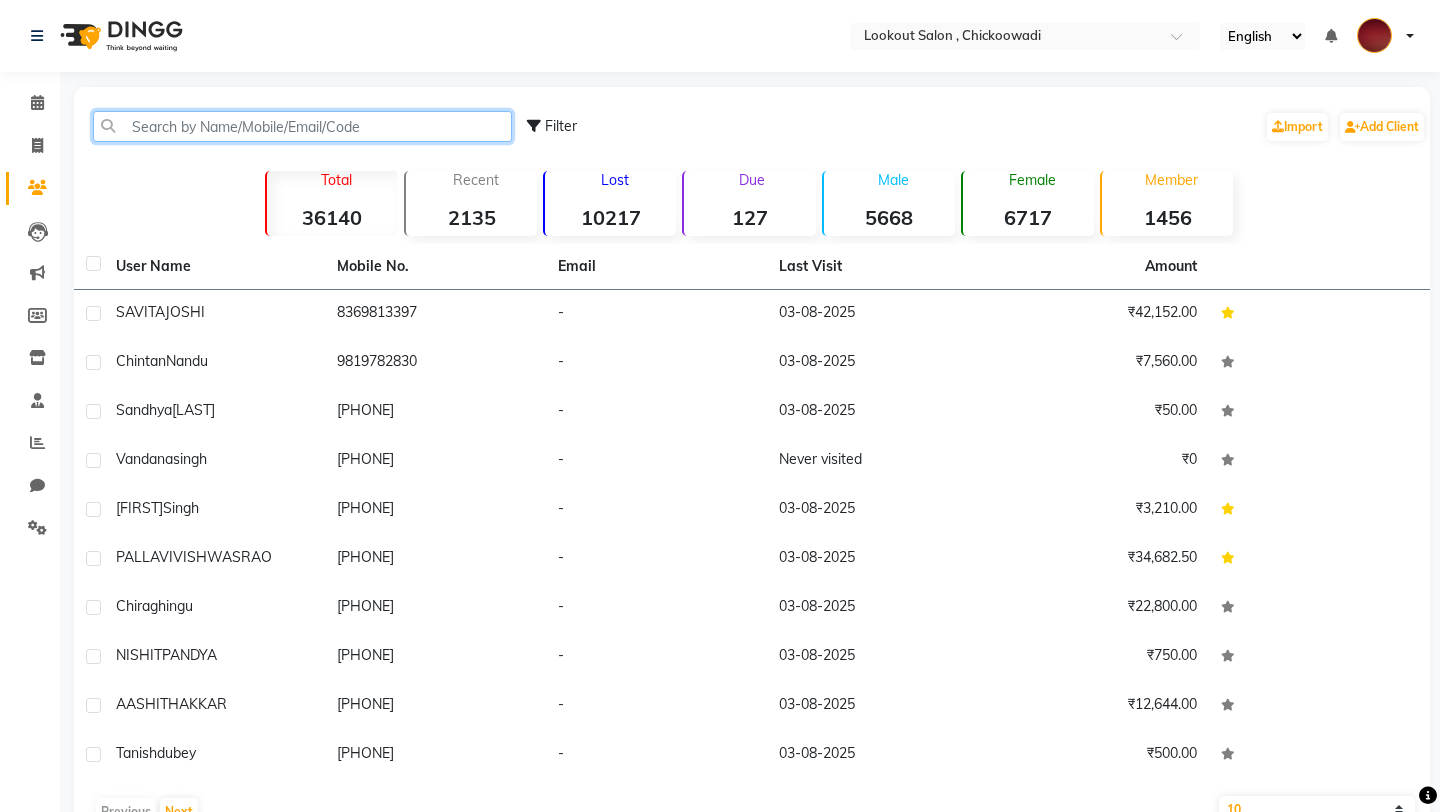 click 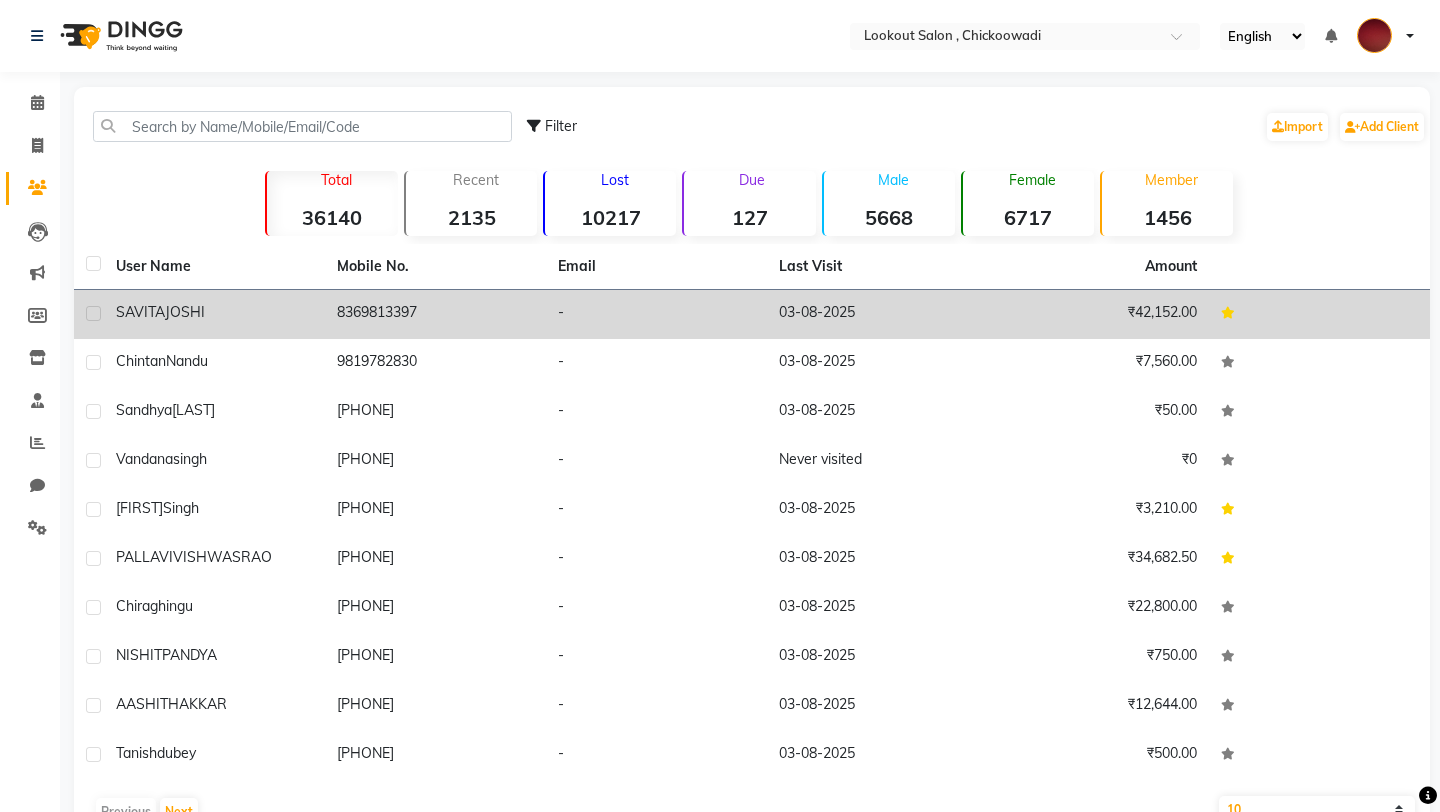 click on "SAVITA  JOSHI" 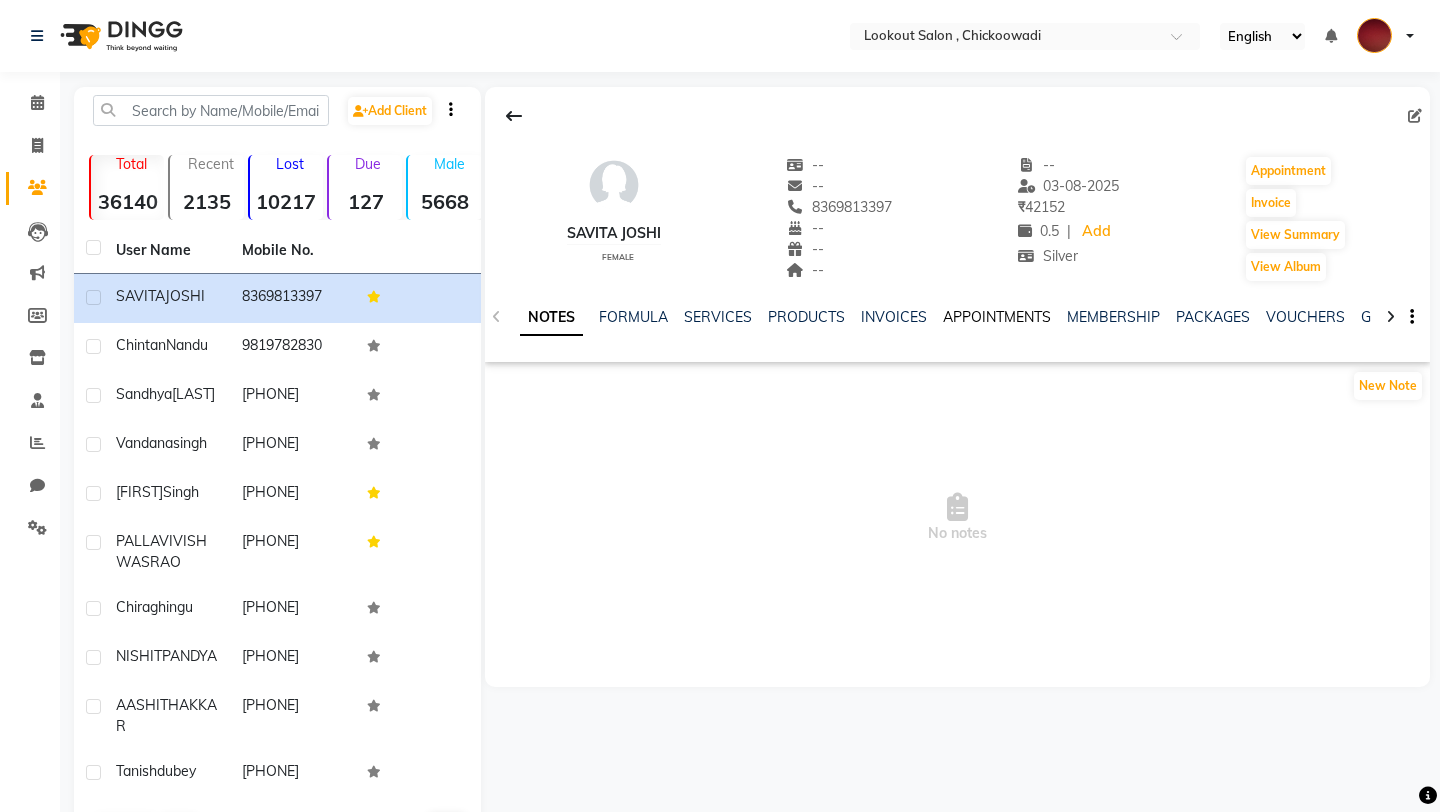 click on "APPOINTMENTS" 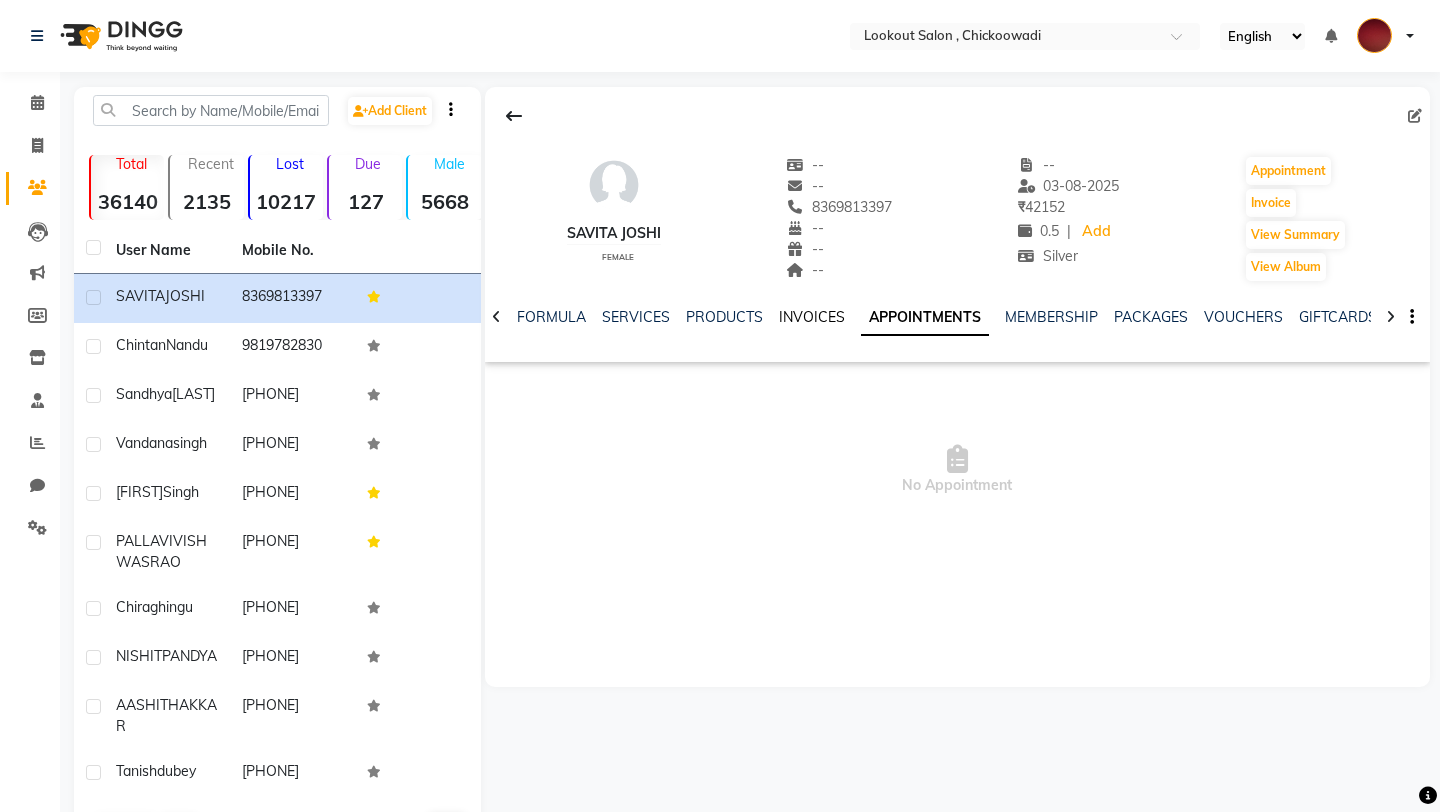 click on "INVOICES" 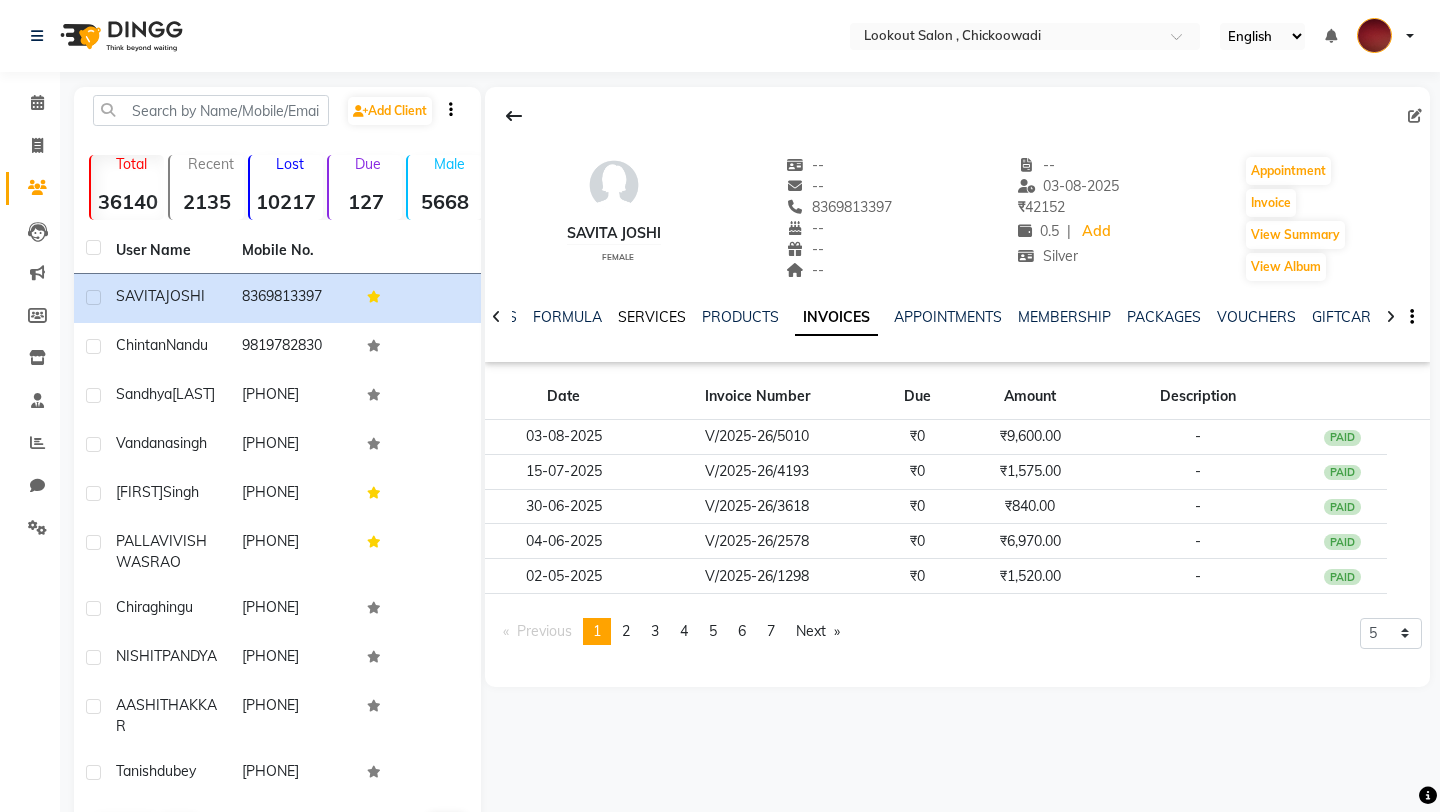 click on "SERVICES" 